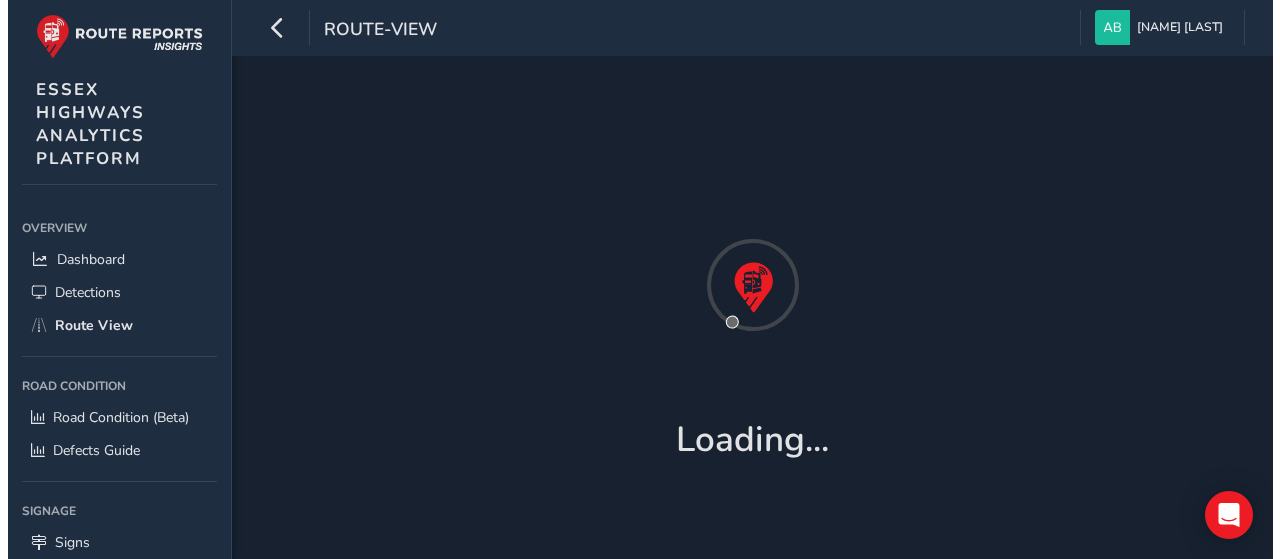 scroll, scrollTop: 0, scrollLeft: 0, axis: both 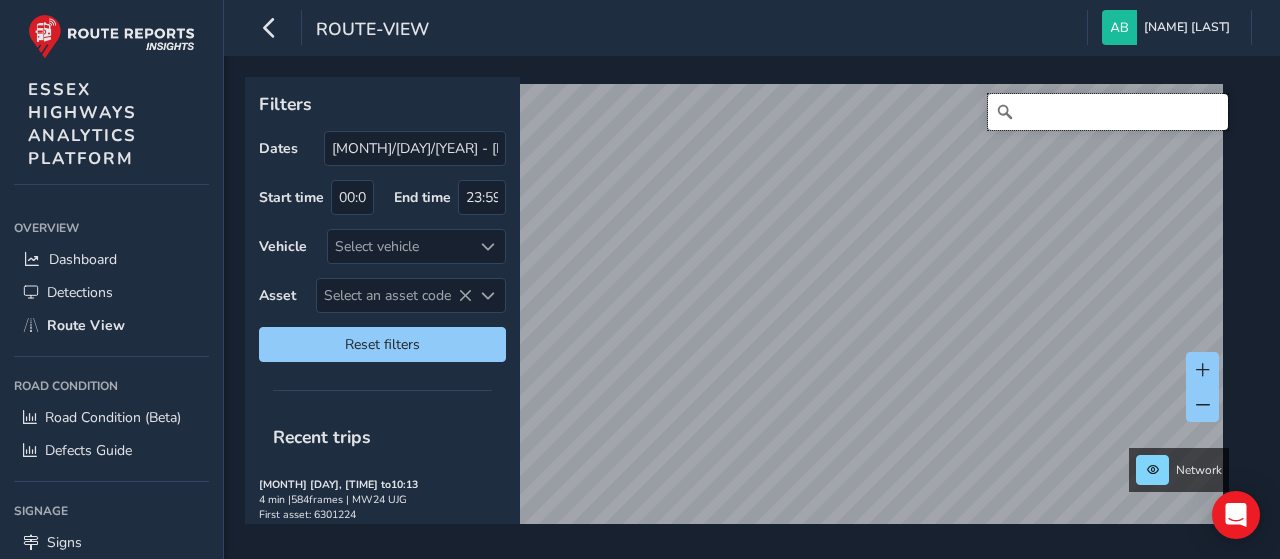 click at bounding box center (1108, 112) 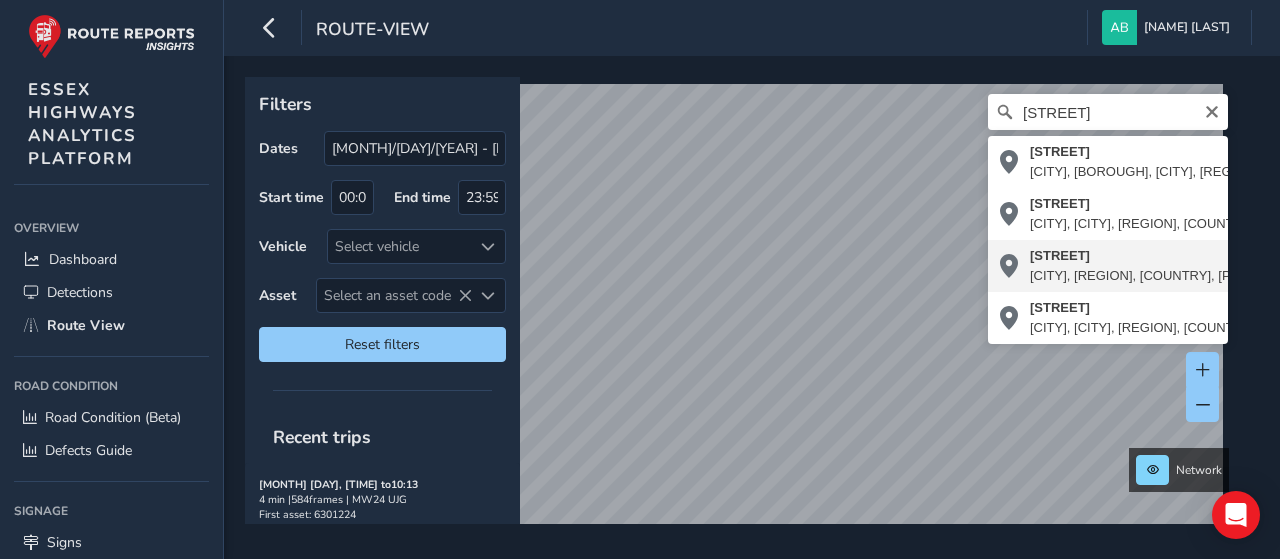 type on "[STREET], [CITY], [REGION], [COUNTRY], [POSTAL_CODE], [COUNTRY]" 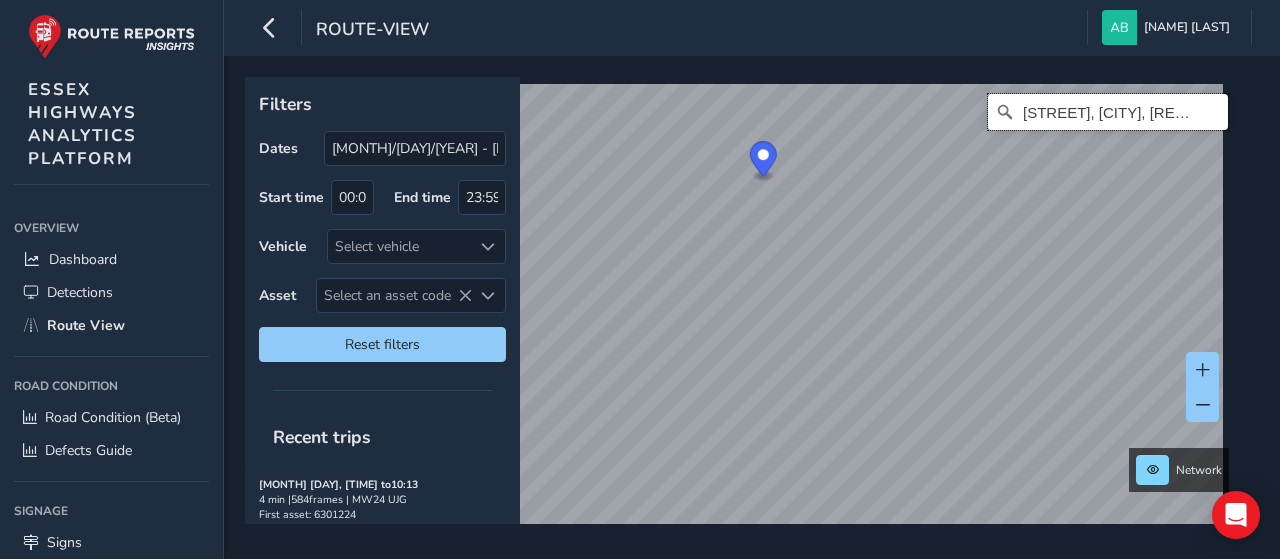 scroll, scrollTop: 0, scrollLeft: 0, axis: both 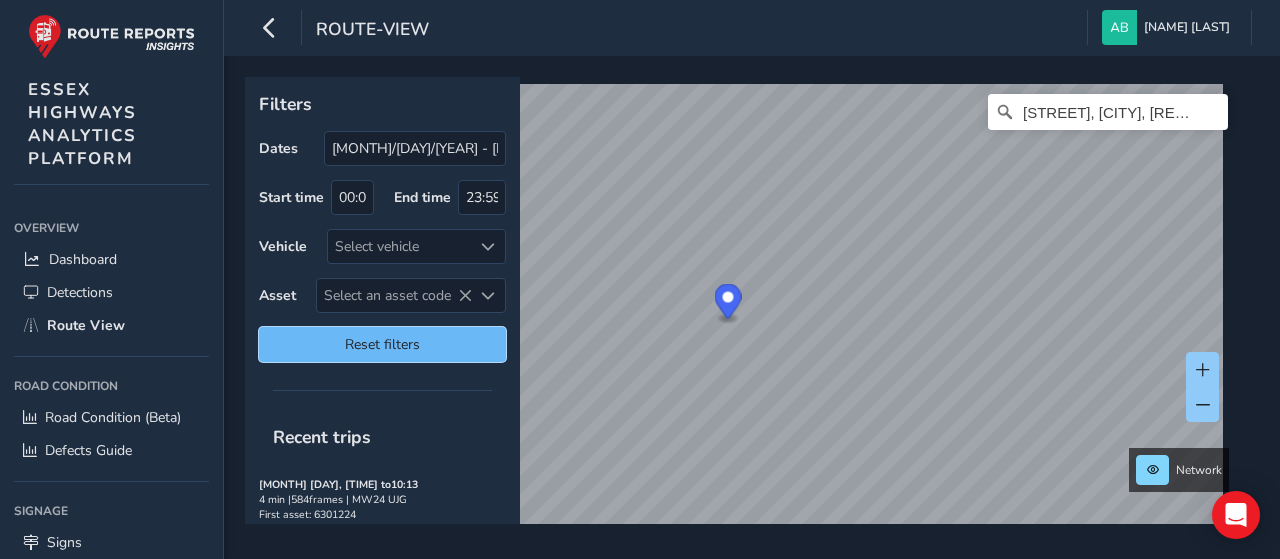 click on "Reset filters" at bounding box center (382, 344) 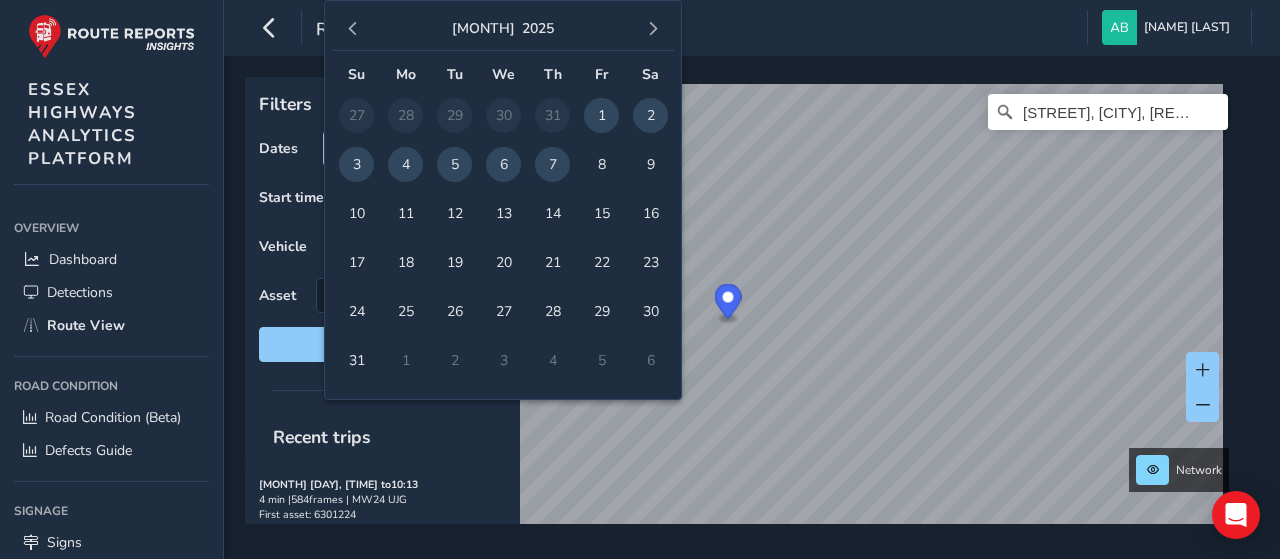 click on "route-view [NAME] [LAST] Colour Scheme: Dark Dim Light Logout Filters Dates [MONTH]/[DAY]/[YEAR] - [MONTH]/[DAY]/[YEAR] Start time [TIME] End time [TIME] Vehicle Select vehicle Asset Select an asset code Select an asset code Reset filters Recent trips [MONTH] [DAY], [TIME]   to  [TIME] [NUMBER]   min |  [NUMBER]  frames    | [PLATE] First asset: [ASSET_CODE] [MONTH] [DAY], [TIME]   to  [TIME] [NUMBER]   min |  [NUMBER]  frames    | [PLATE] First asset: [ASSET_CODE] [MONTH] [DAY], [TIME]   to  [TIME] [NUMBER]   min |  [NUMBER]  frames    | [PLATE] First asset: [ASSET_CODE] [MONTH] [DAY], [TIME]   to  [TIME] [NUMBER]   min |  [NUMBER]  frames    | [PLATE] First asset: [ASSET_CODE] [MONTH] [DAY], [TIME]   to  [TIME] [NUMBER]   min |  [NUMBER]  frames    | [PLATE] First asset: [ASSET_CODE] [MONTH] [DAY], [TIME]   to  [TIME] [NUMBER]   min |  [NUMBER]  frames    | [PLATE] First asset: [ASSET_CODE] [MONTH] [DAY], [TIME]   to  [TIME] [NUMBER]   min |  [NUMBER]  frames    | [PLATE] First asset: [ASSET_CODE] [MONTH] [DAY], [TIME]   to  [TIME] [NUMBER]   min |  [NUMBER]  frames    | [PLATE] First asset: [ASSET_CODE]" at bounding box center [640, 279] 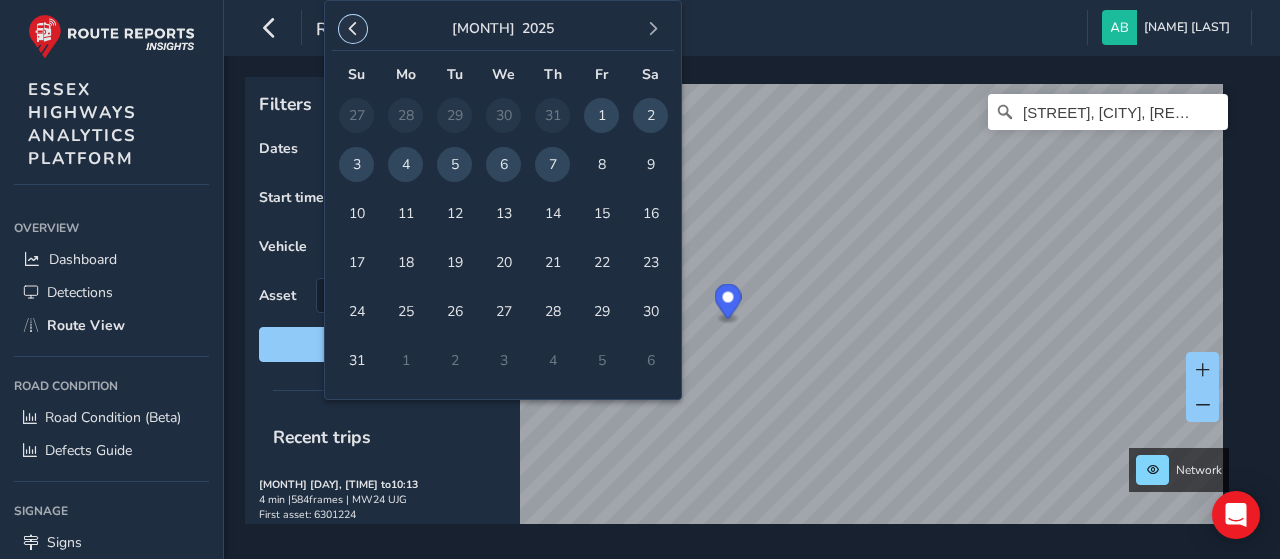 click at bounding box center [353, 29] 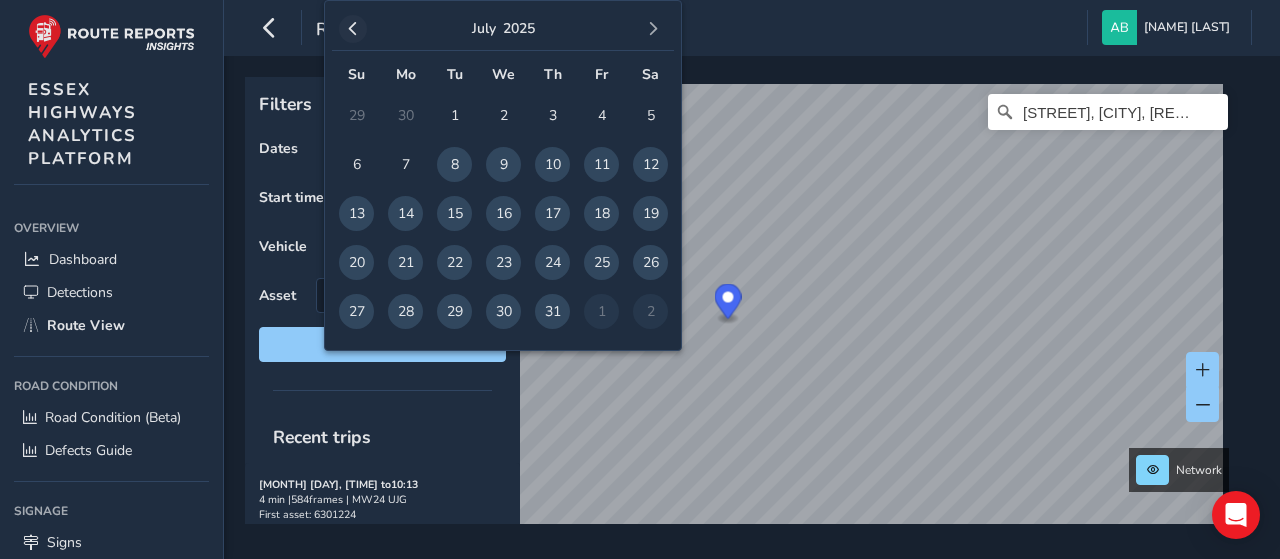 click at bounding box center [353, 29] 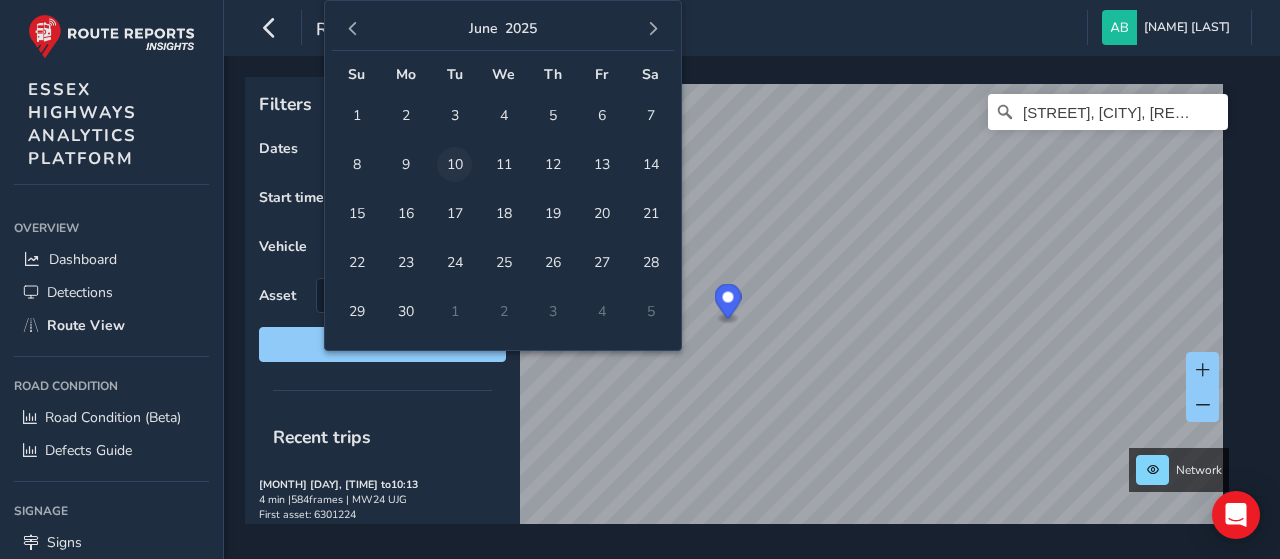 click on "10" at bounding box center [454, 164] 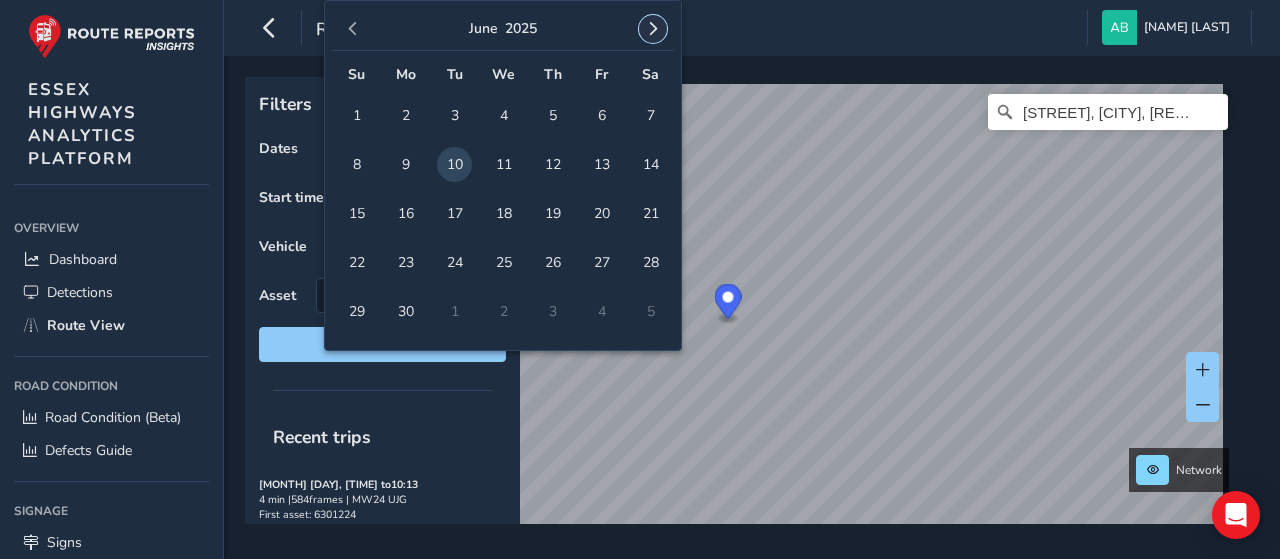 click at bounding box center [653, 29] 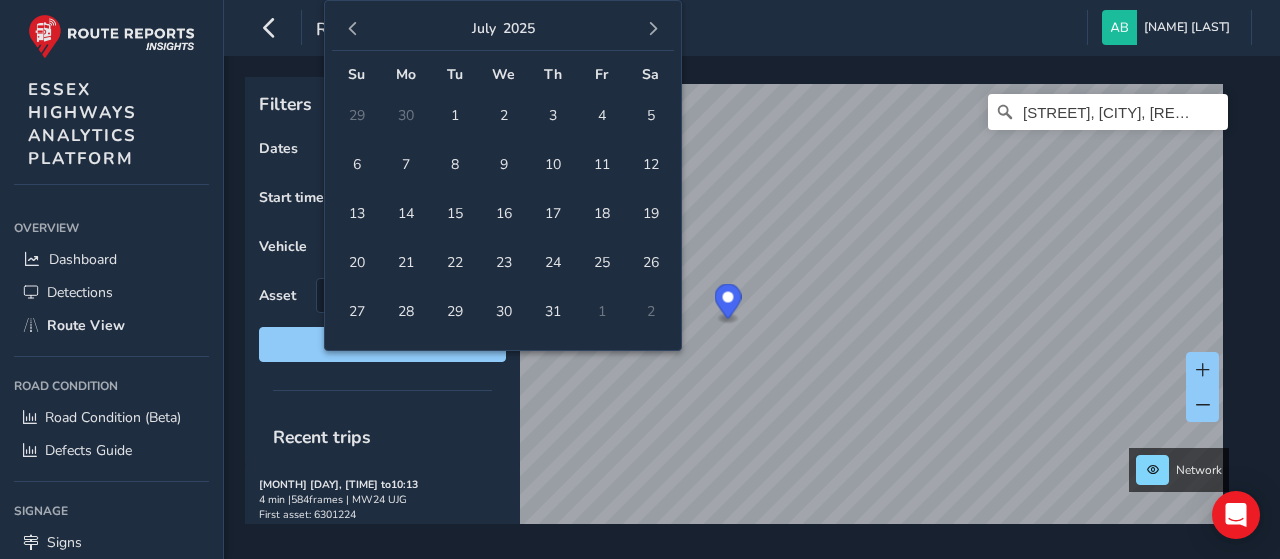 click at bounding box center [653, 29] 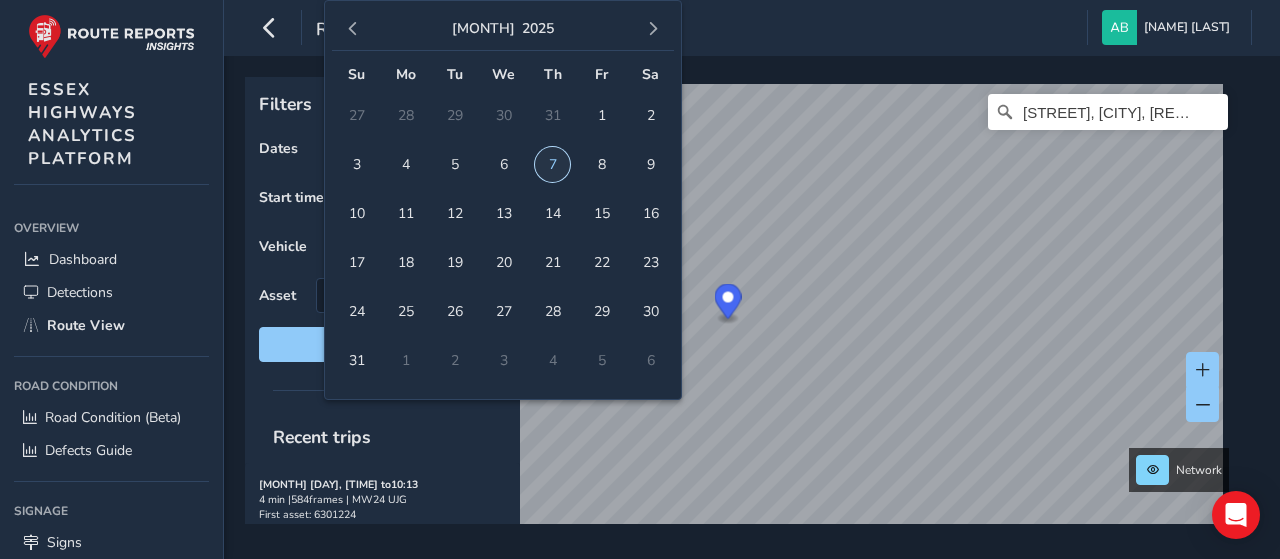 click on "7" at bounding box center [552, 164] 